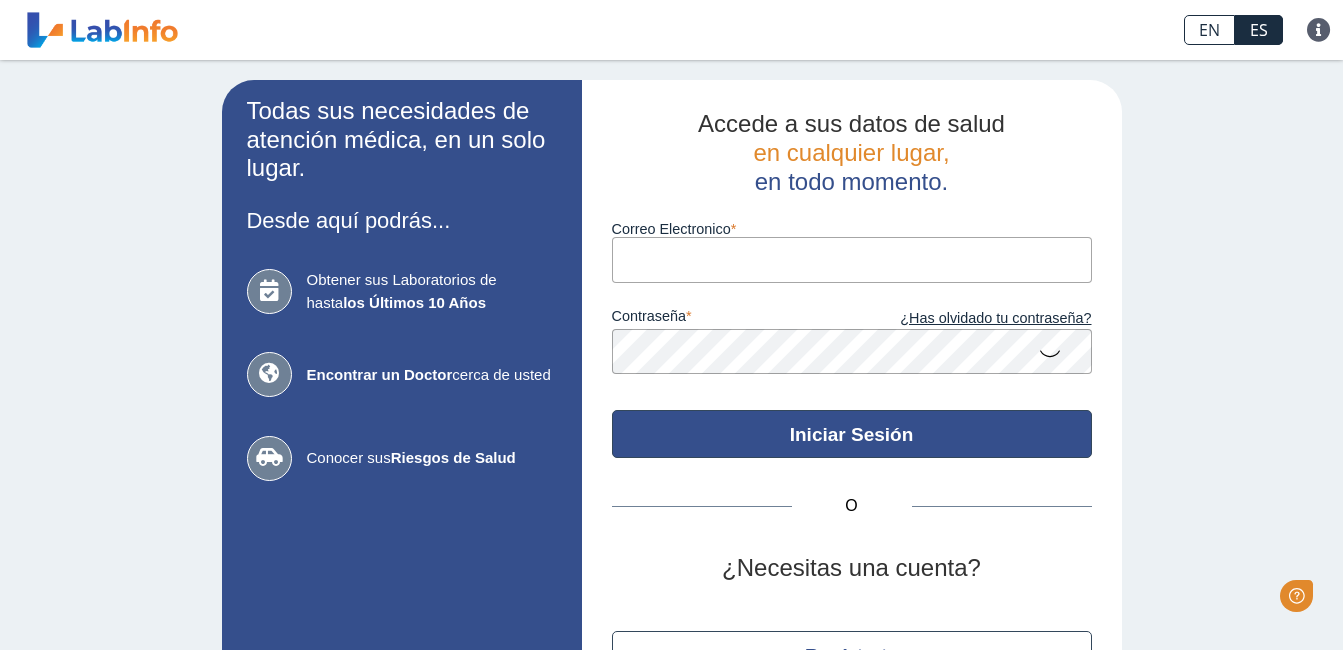 scroll, scrollTop: 0, scrollLeft: 0, axis: both 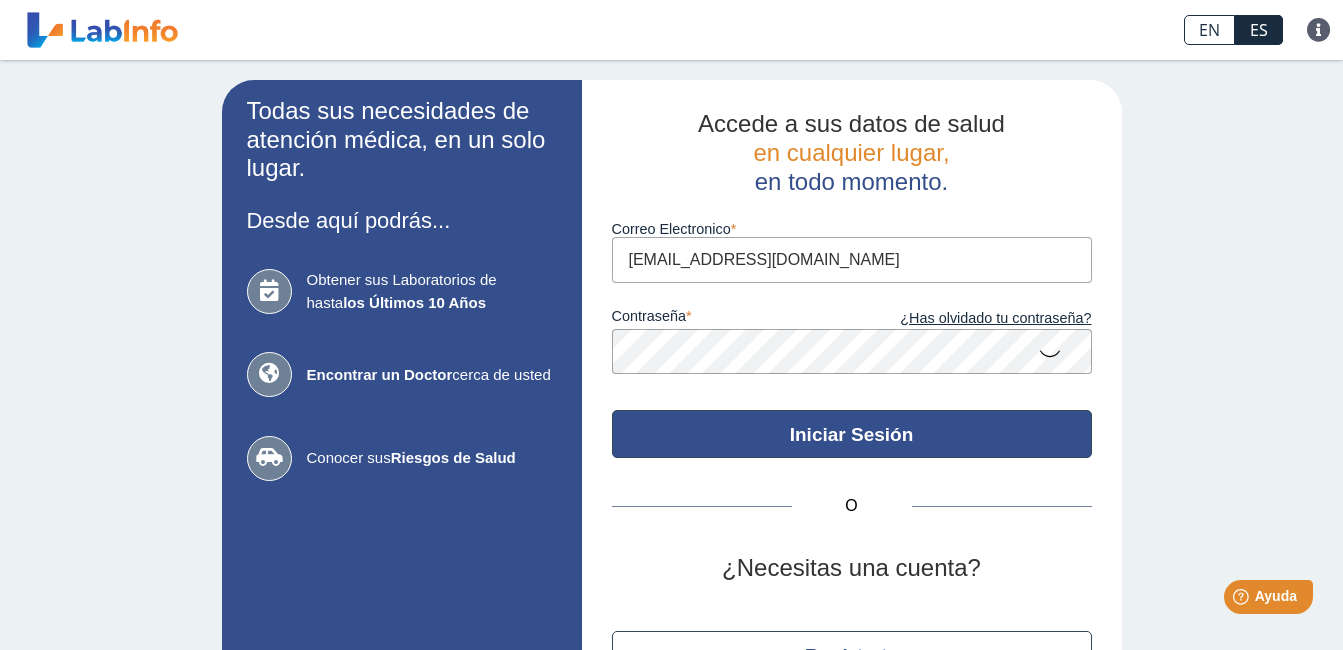 type on "[EMAIL_ADDRESS][DOMAIN_NAME]" 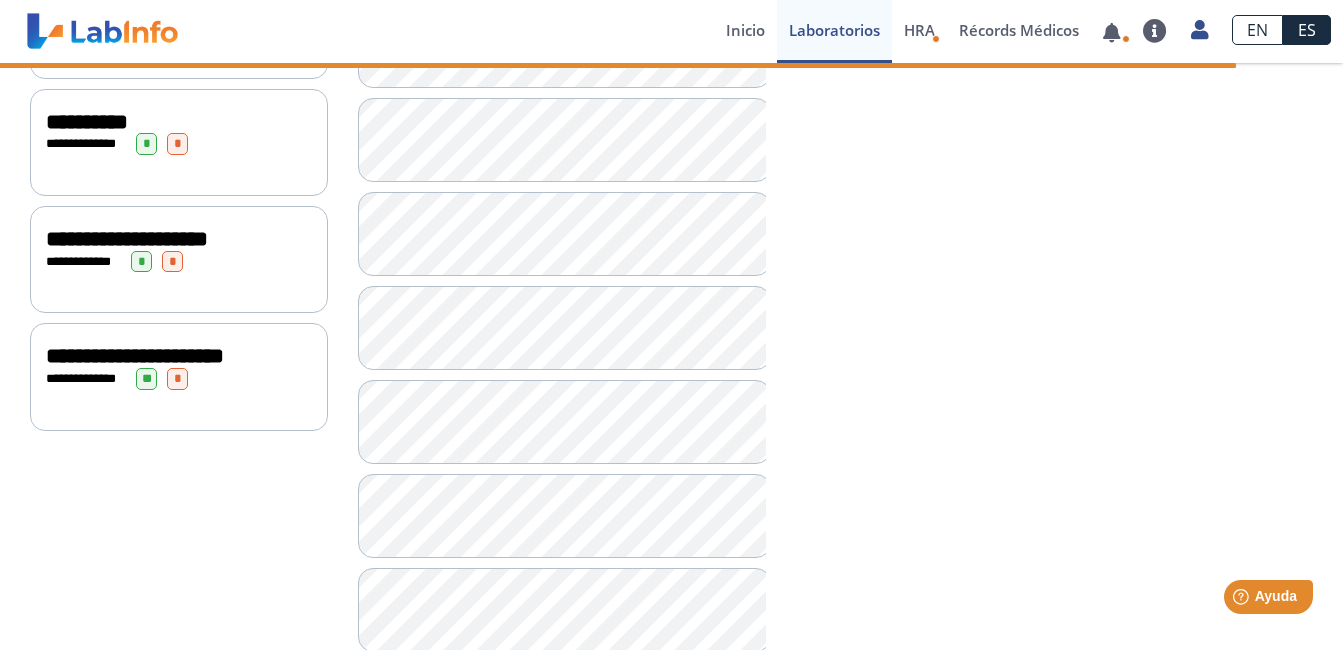 scroll, scrollTop: 228, scrollLeft: 0, axis: vertical 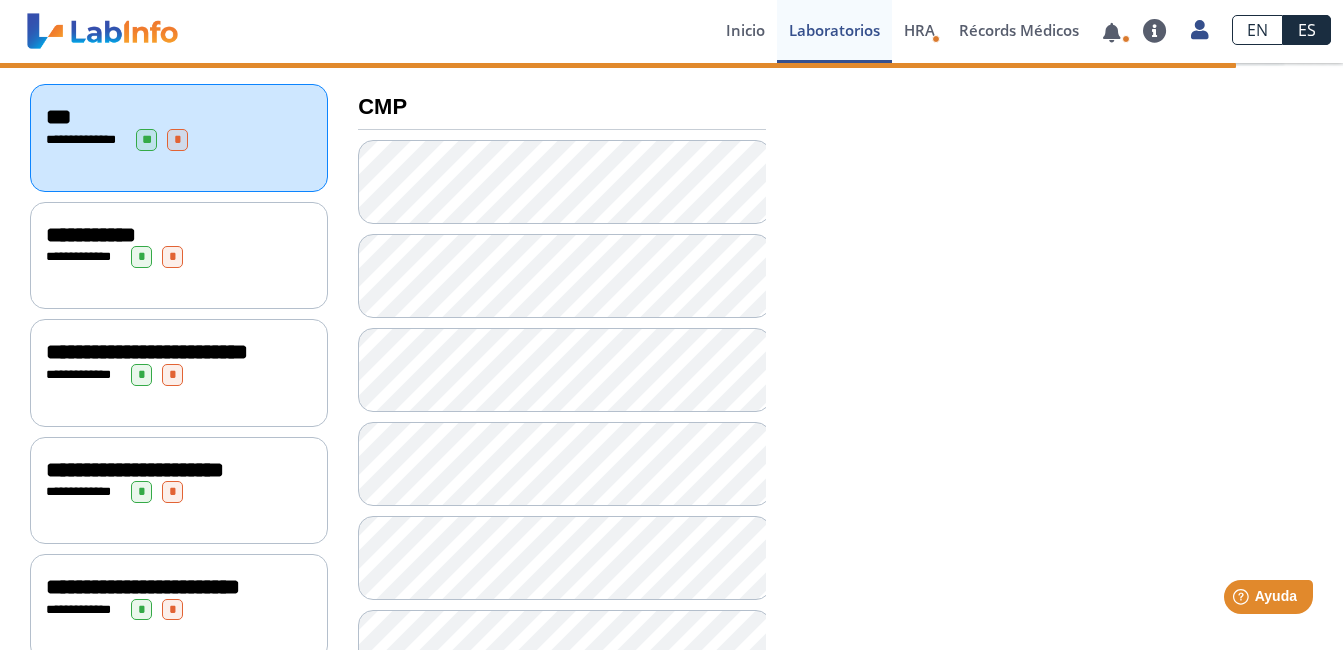 click on "**" 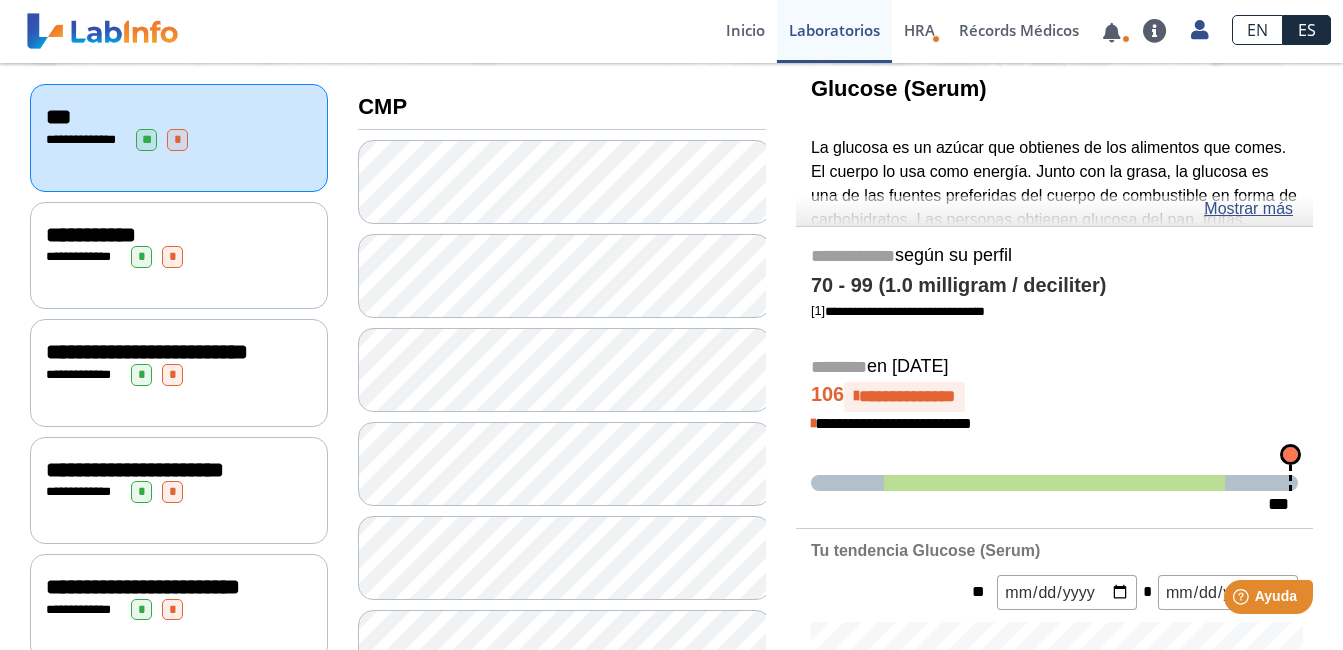 click on "**********" 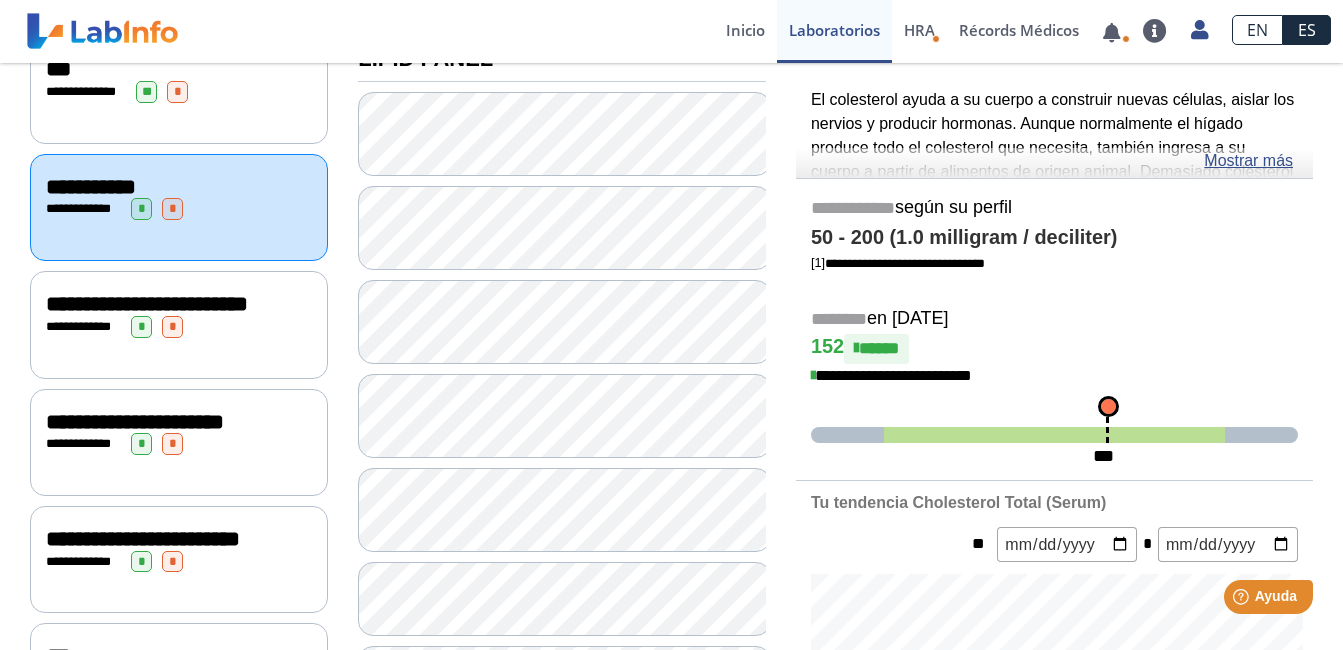 scroll, scrollTop: 228, scrollLeft: 0, axis: vertical 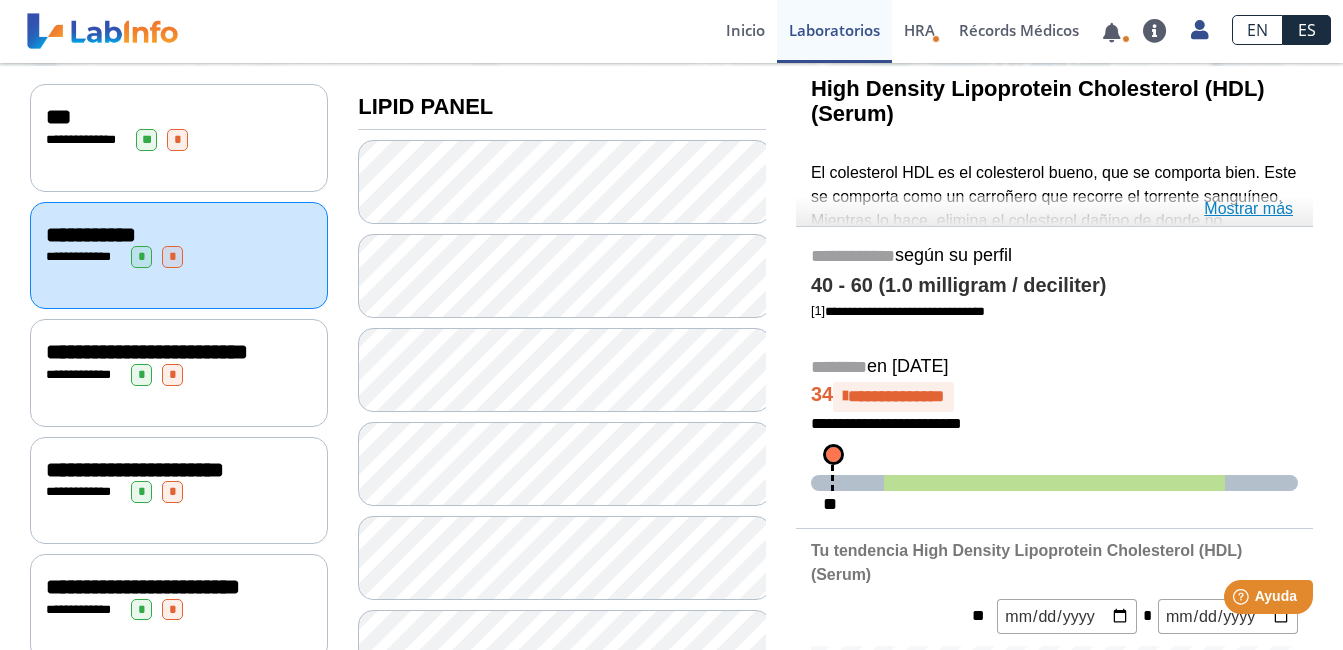click on "Mostrar más" 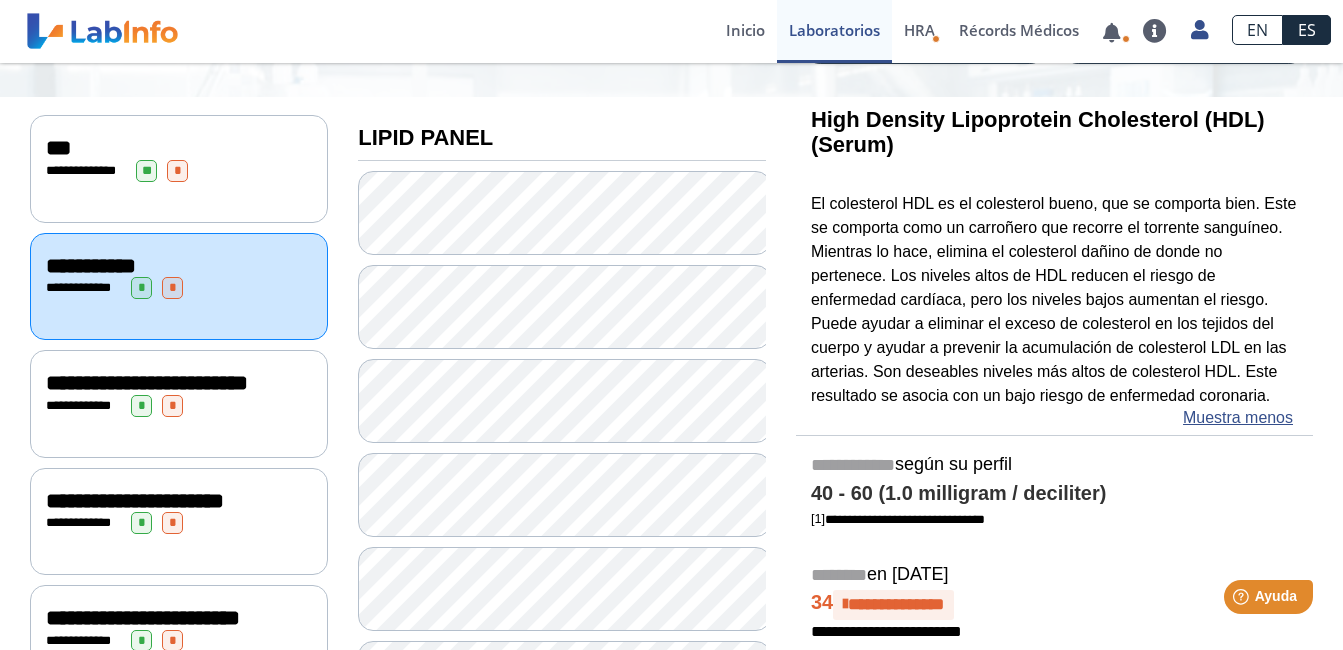 scroll, scrollTop: 128, scrollLeft: 0, axis: vertical 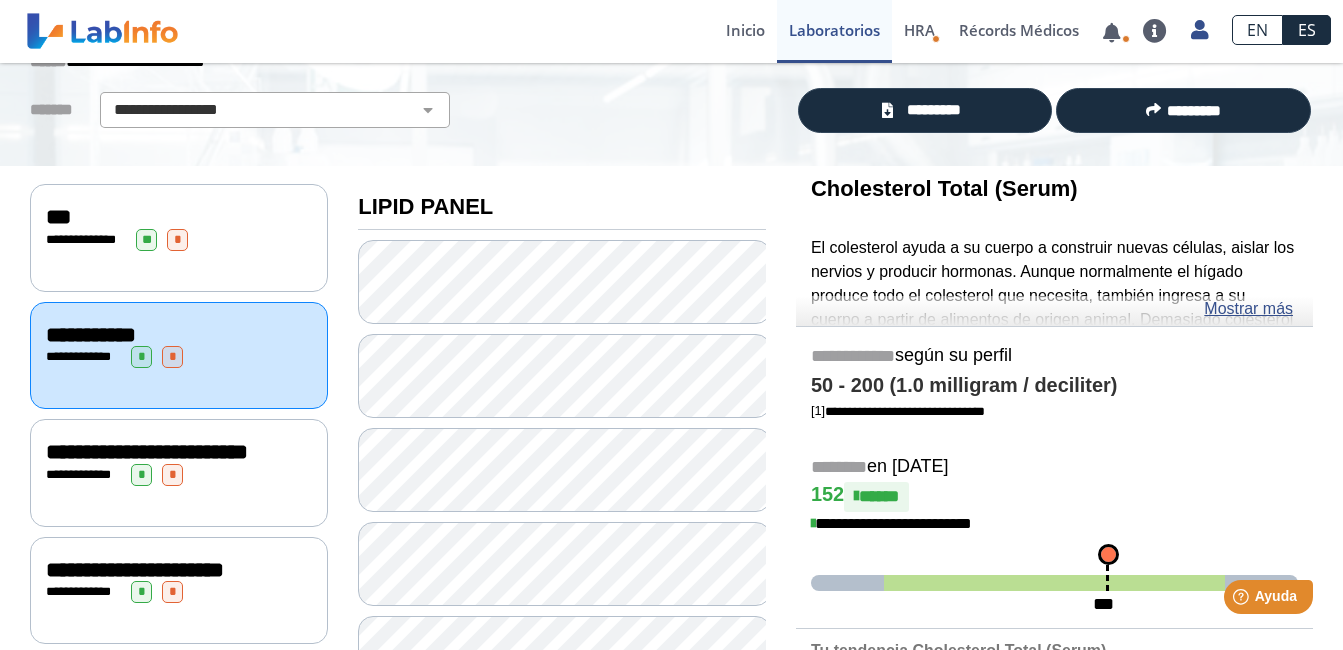 click on "**********" 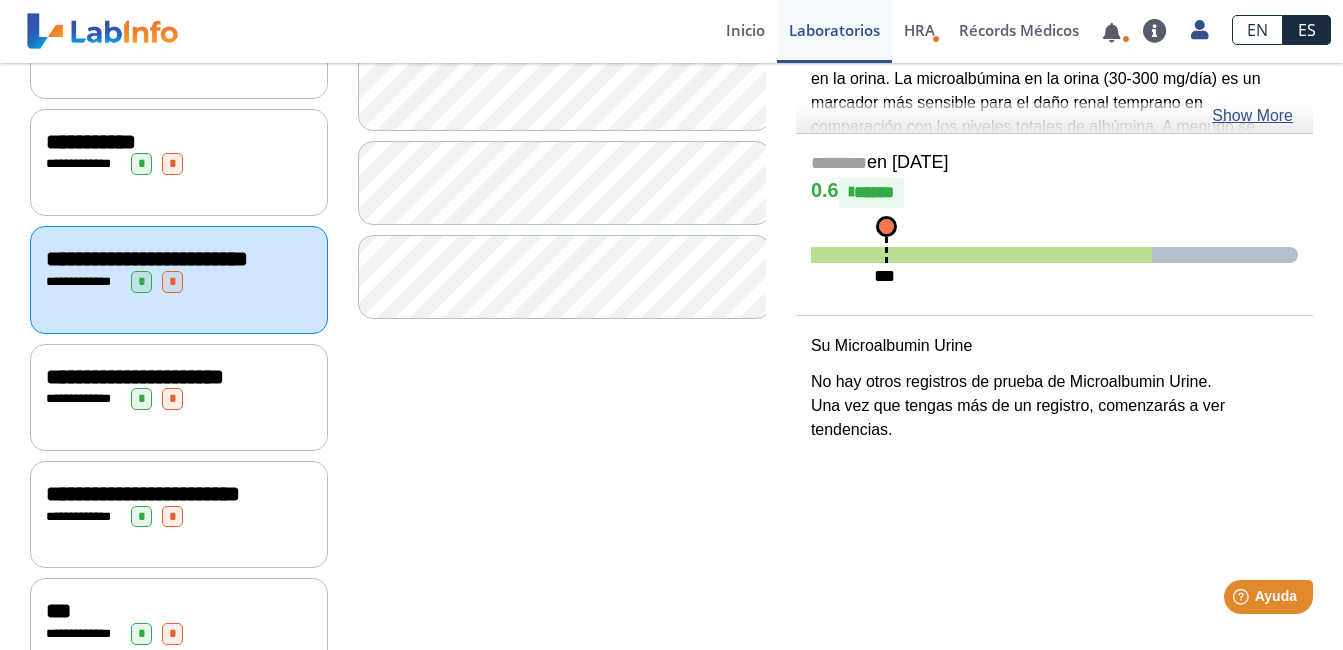 scroll, scrollTop: 328, scrollLeft: 0, axis: vertical 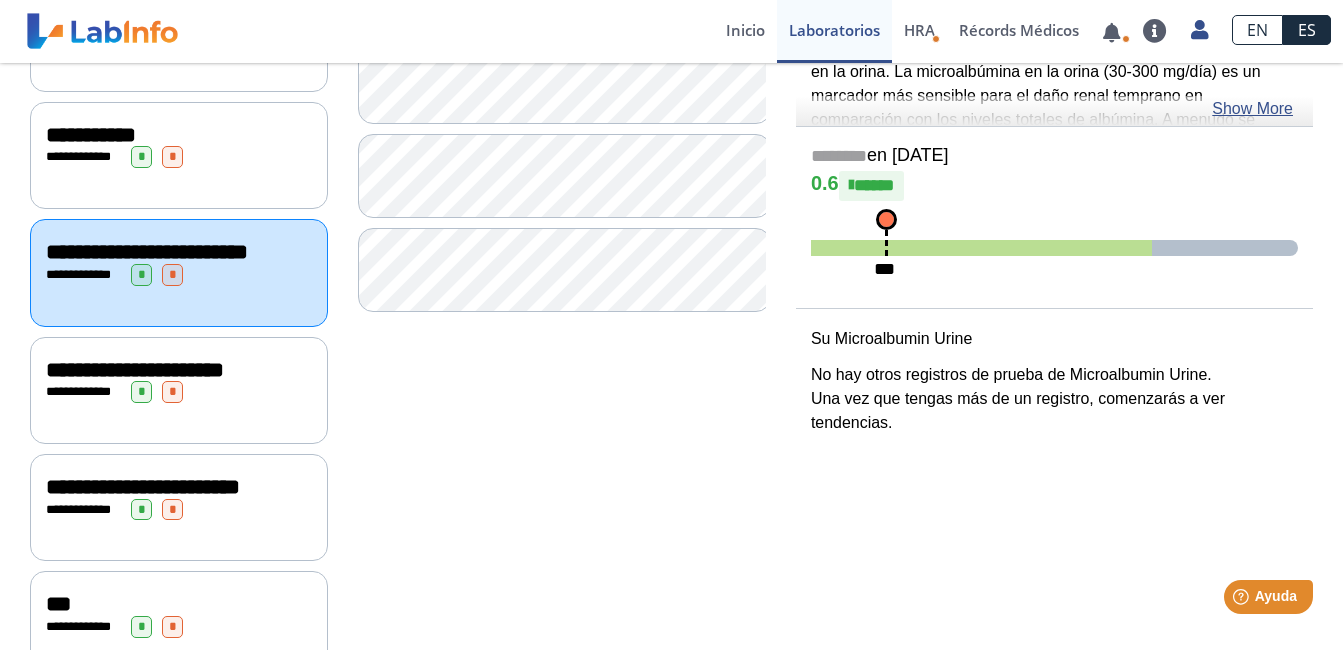 click on "**********" 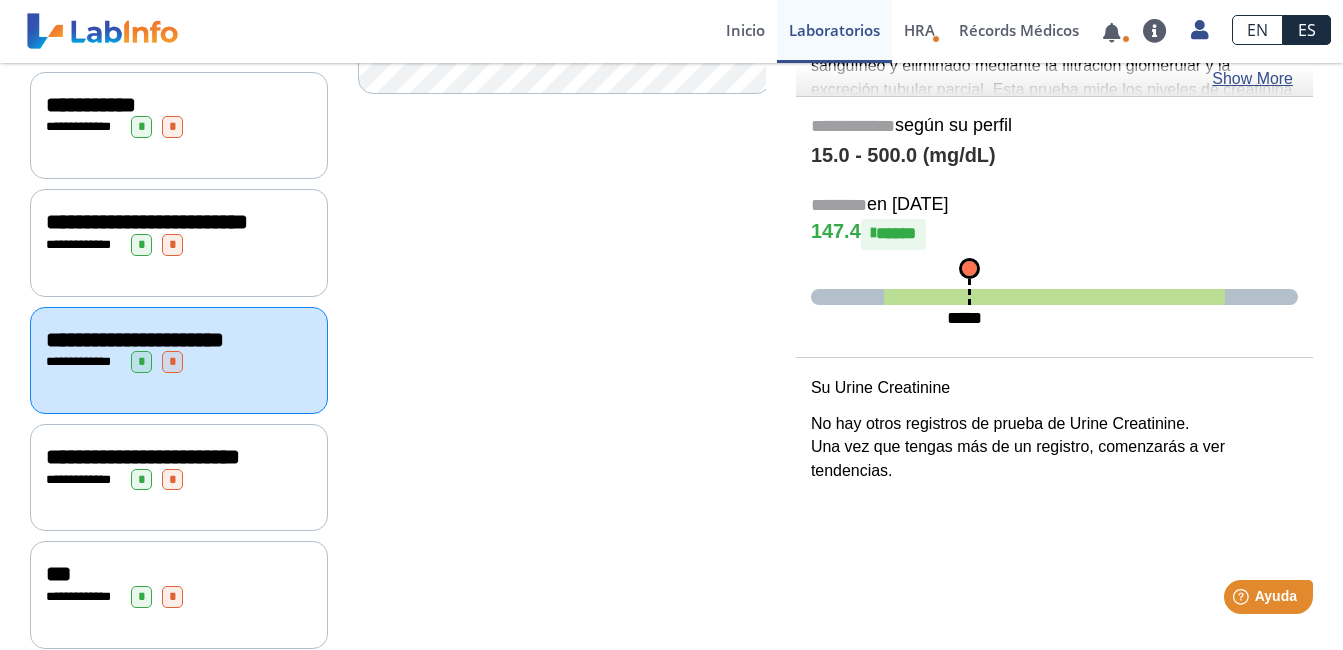 scroll, scrollTop: 428, scrollLeft: 0, axis: vertical 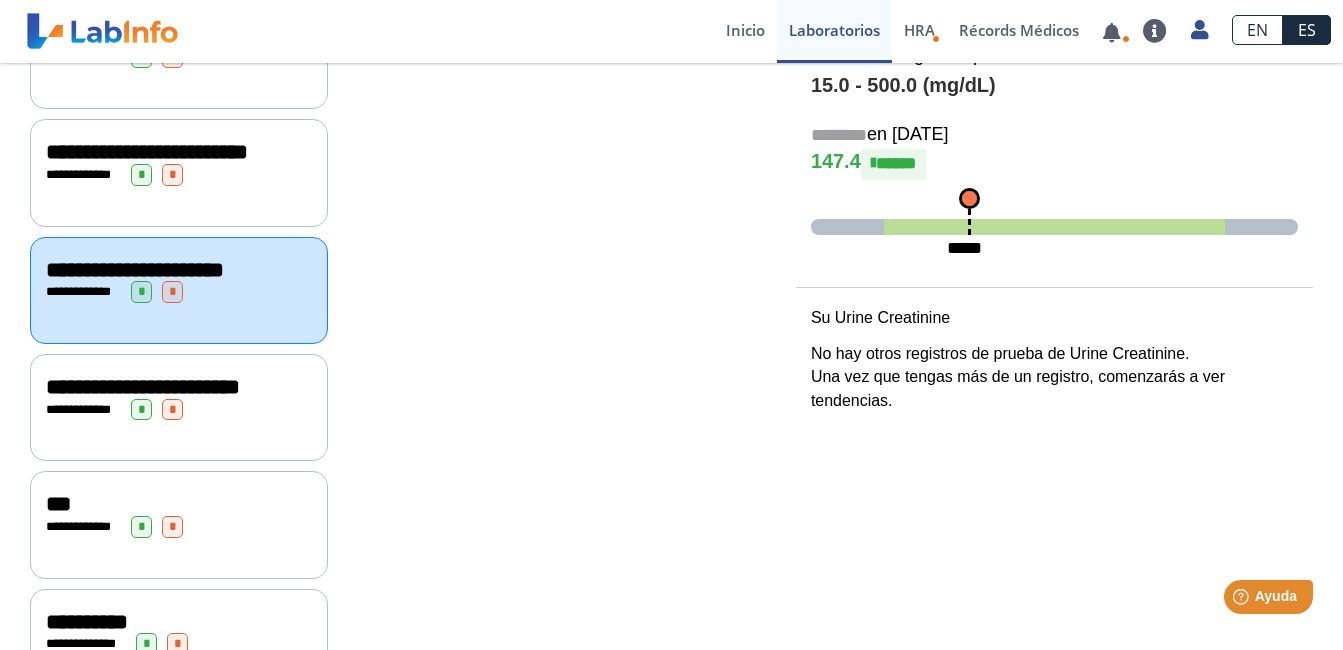 click on "**********" 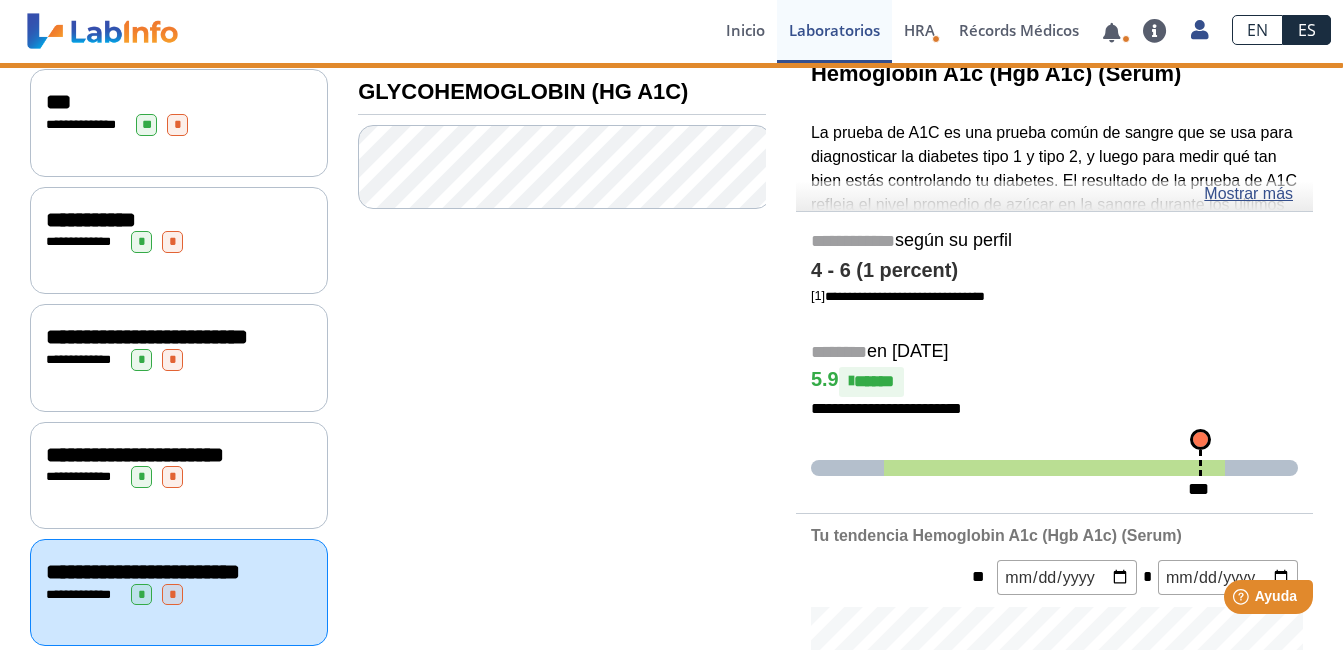 scroll, scrollTop: 428, scrollLeft: 0, axis: vertical 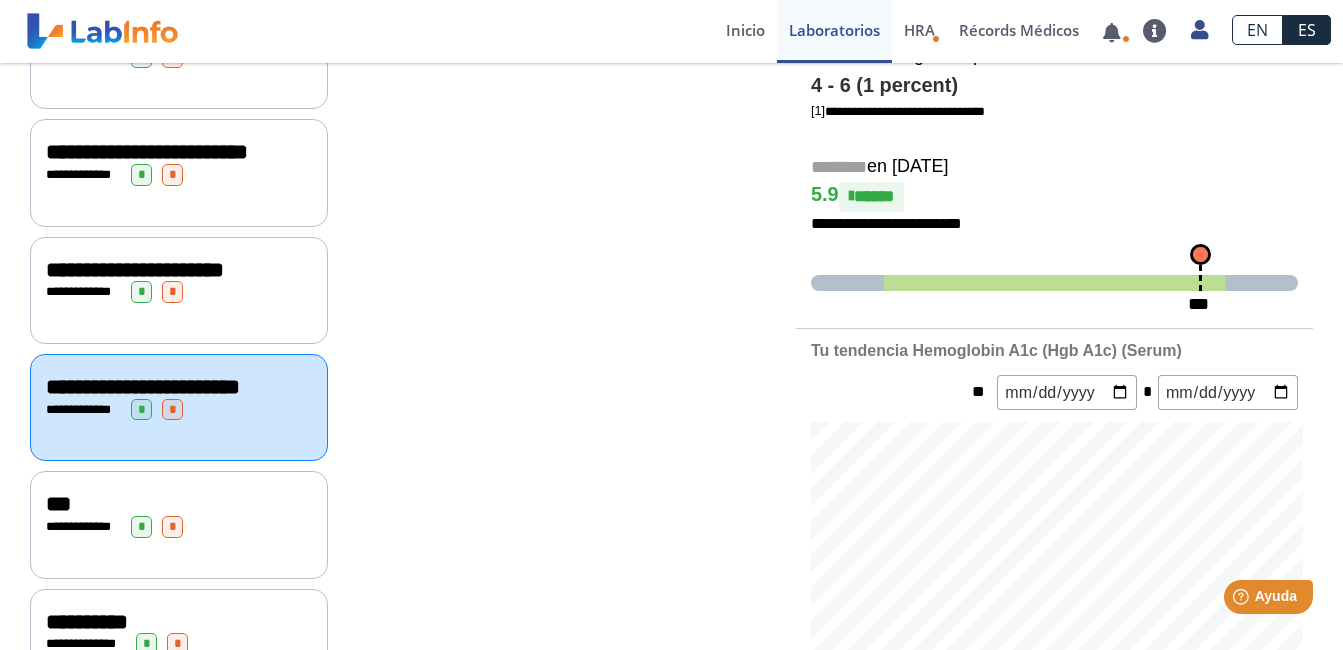 click on "***" 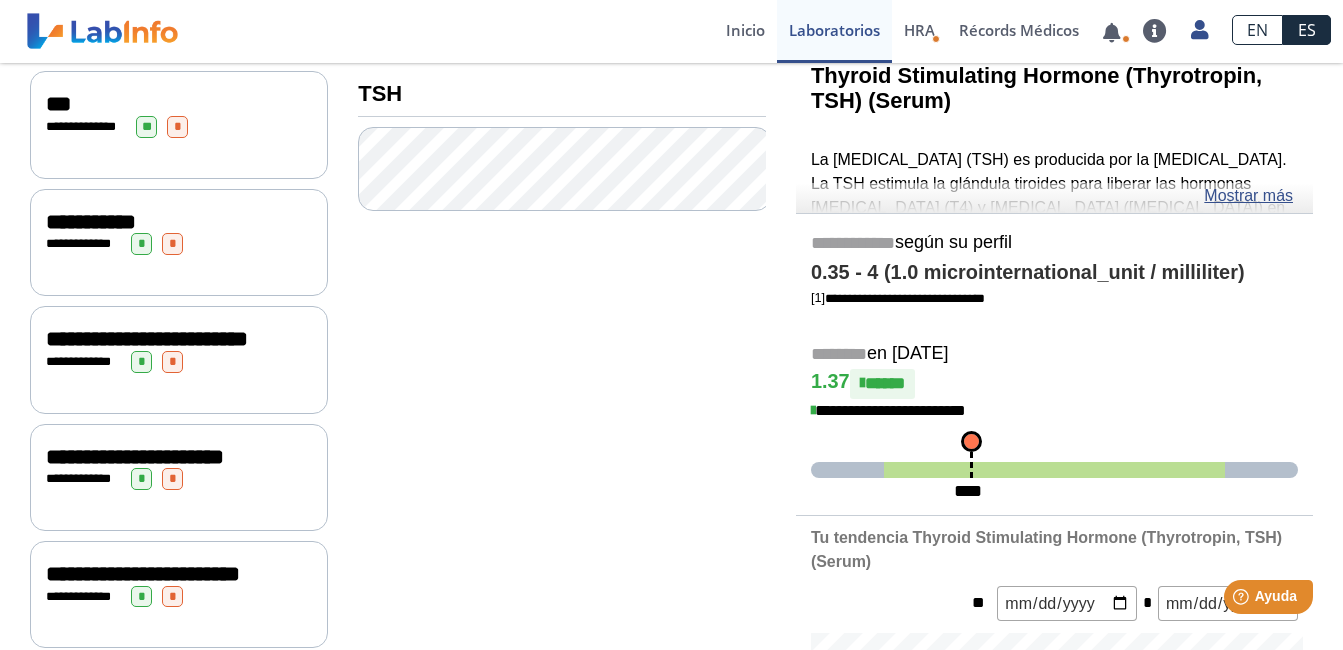 scroll, scrollTop: 728, scrollLeft: 0, axis: vertical 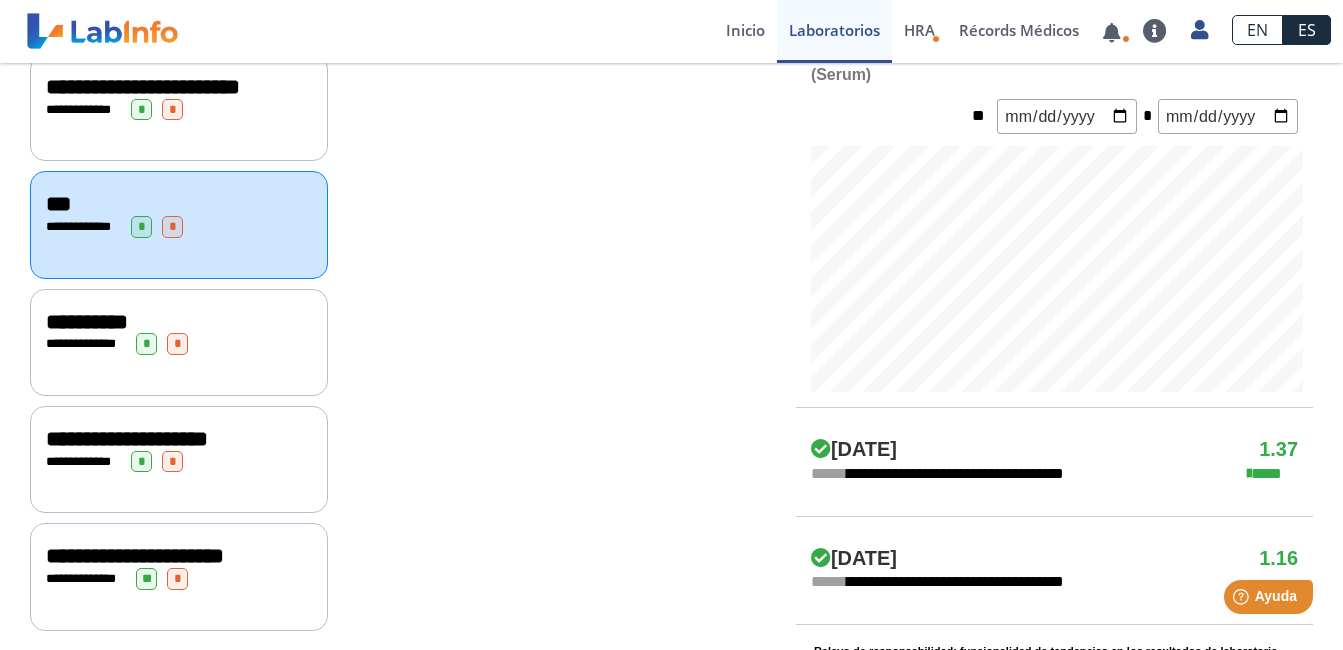 click on "**********" 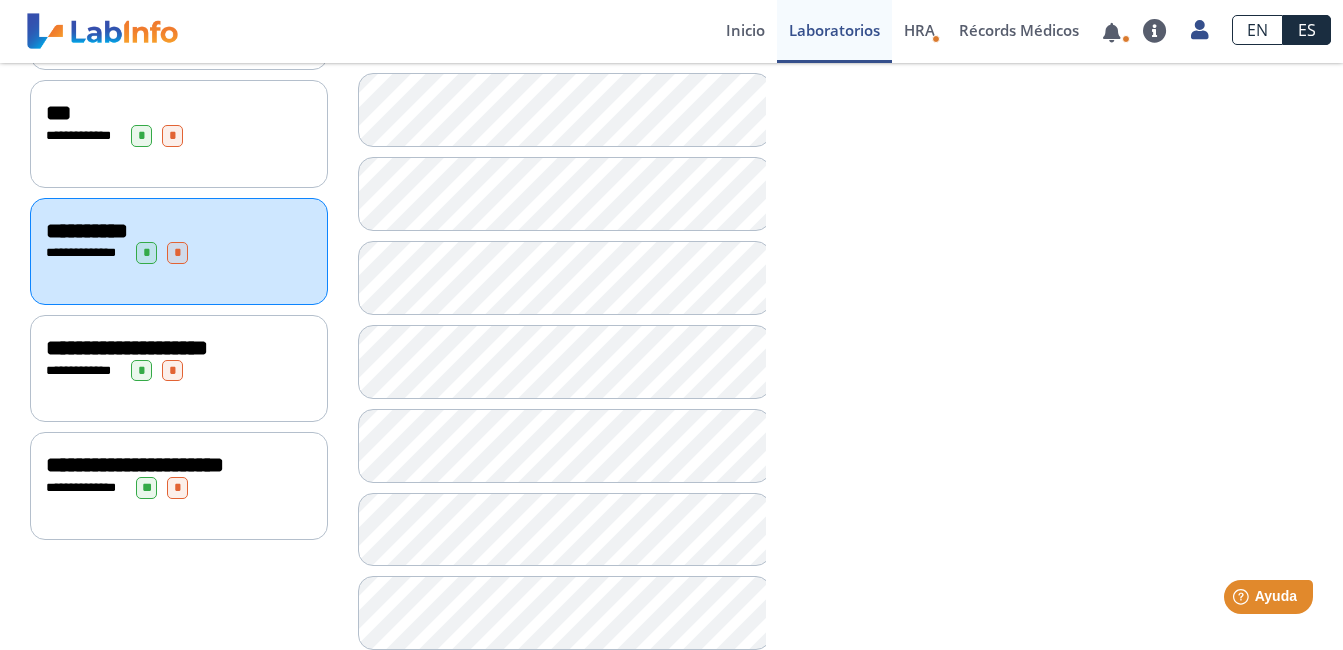 scroll, scrollTop: 821, scrollLeft: 0, axis: vertical 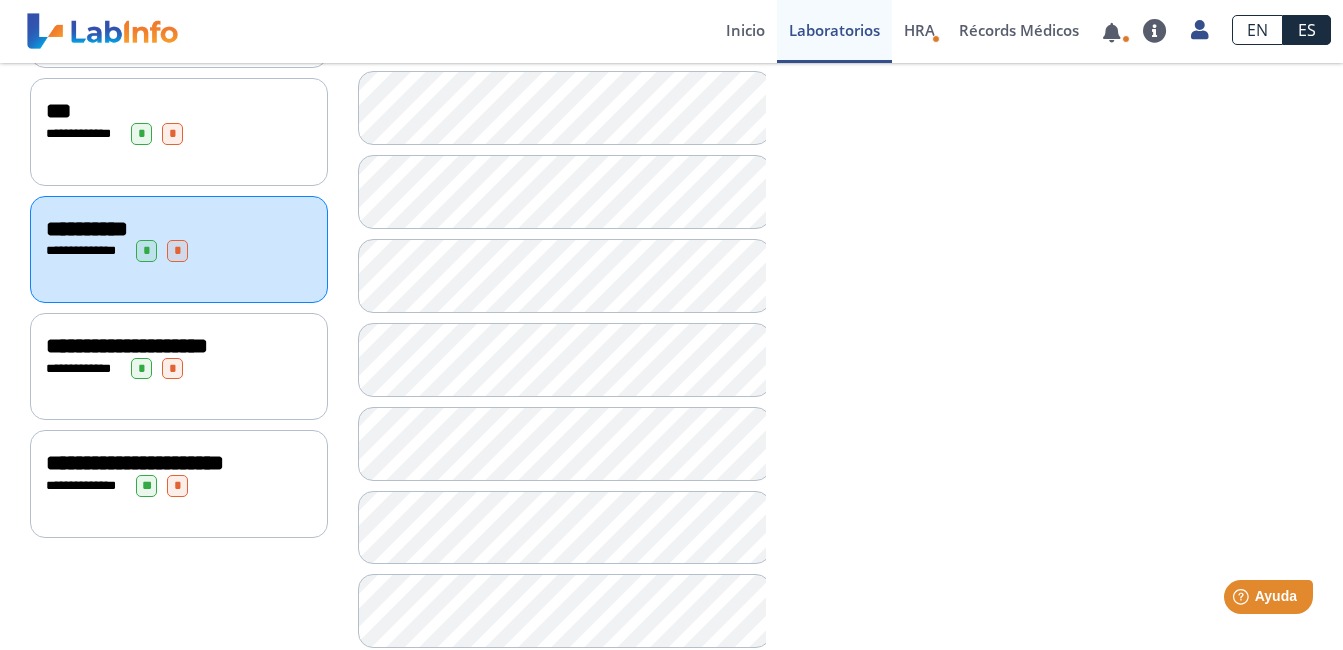 click on "**********" 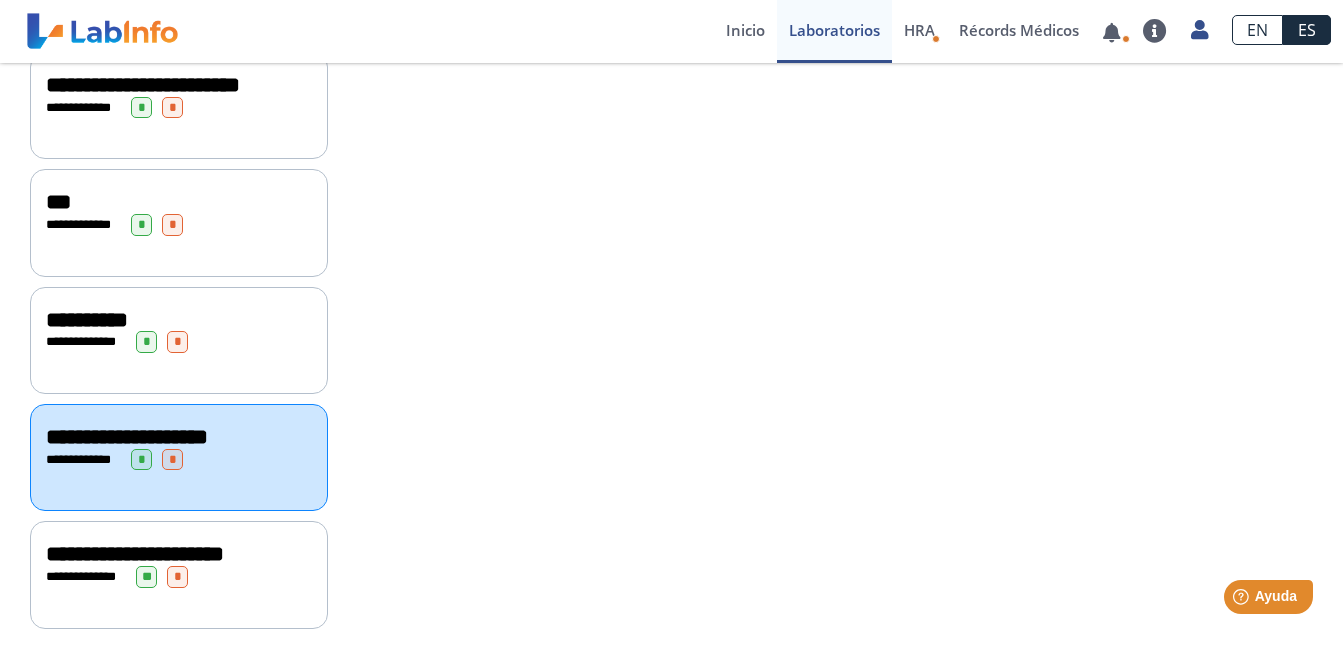 scroll, scrollTop: 774, scrollLeft: 0, axis: vertical 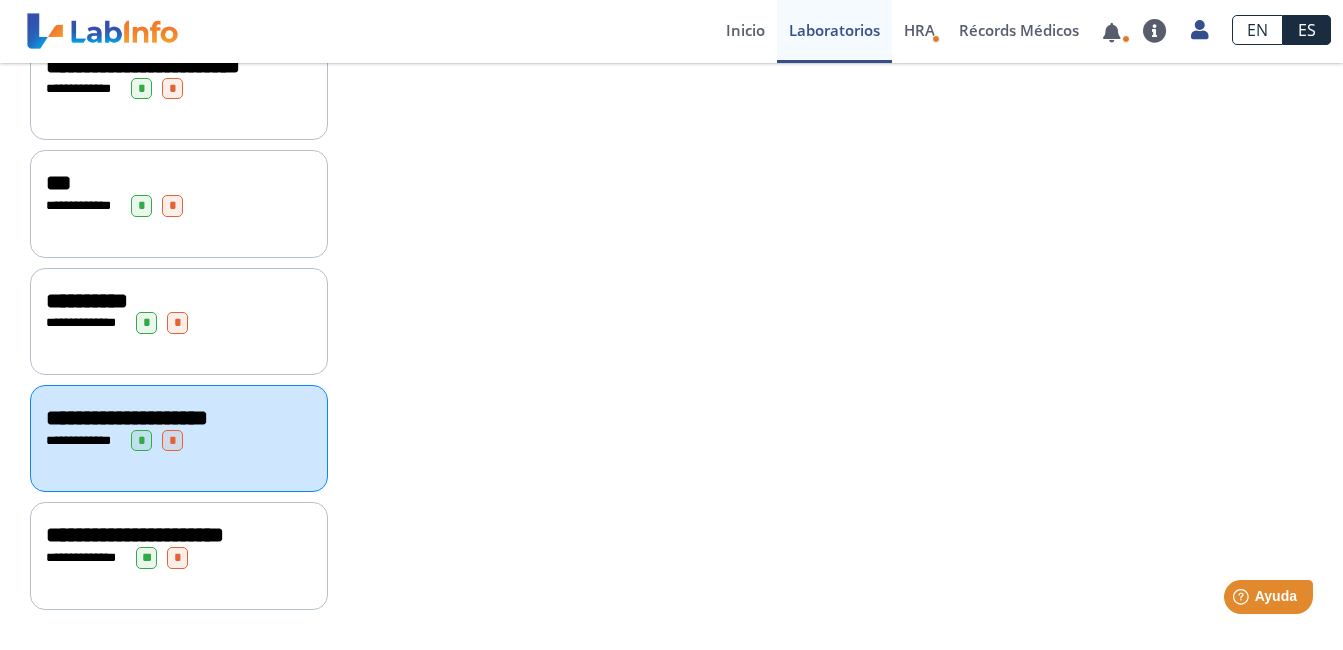 click on "**********" 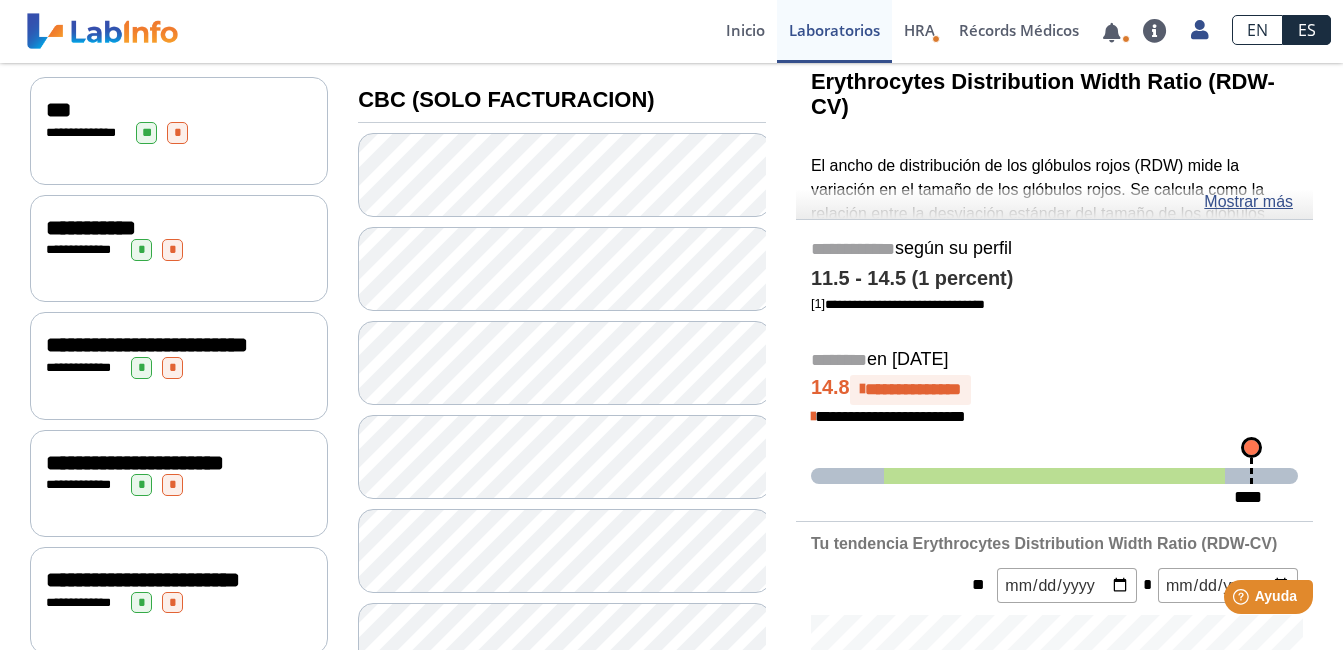 scroll, scrollTop: 200, scrollLeft: 0, axis: vertical 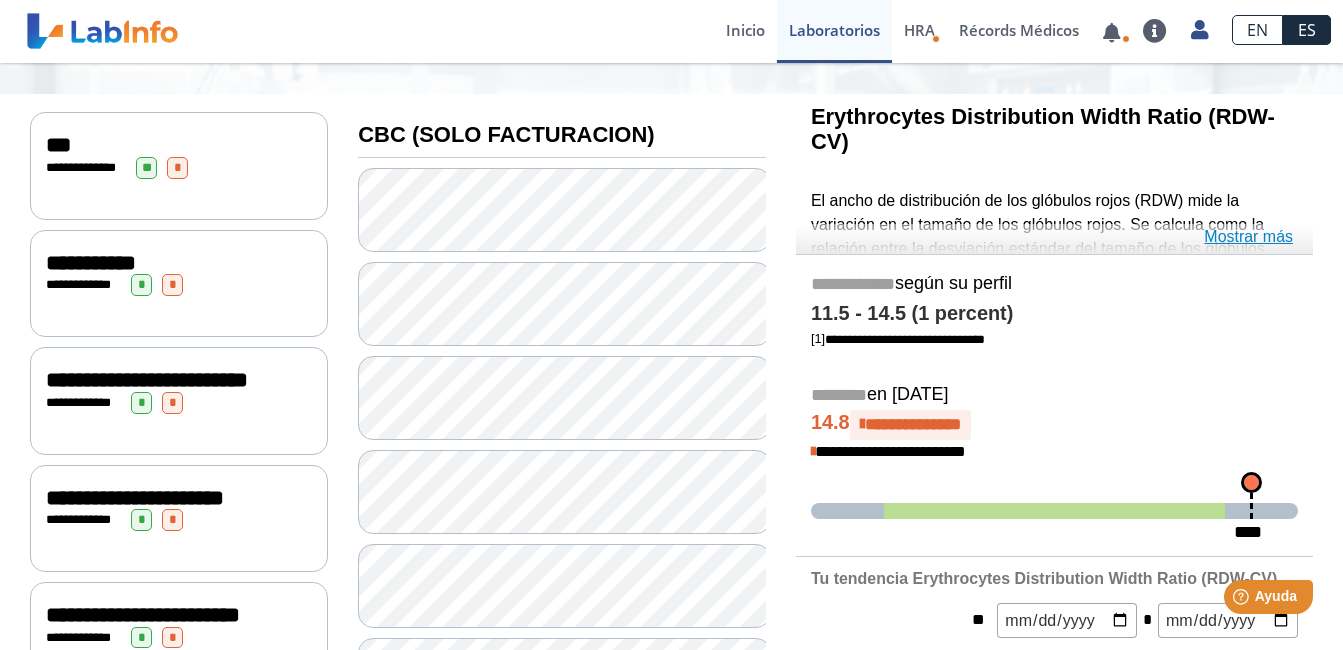 click on "Mostrar más" 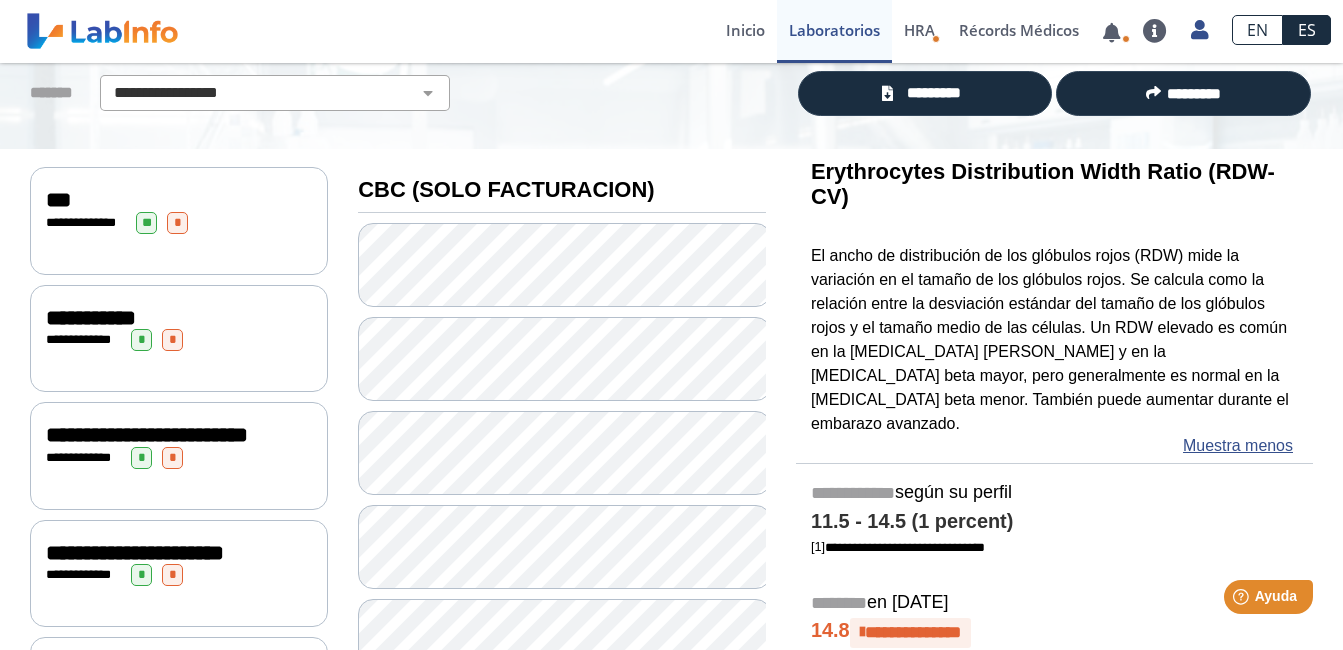 scroll, scrollTop: 200, scrollLeft: 0, axis: vertical 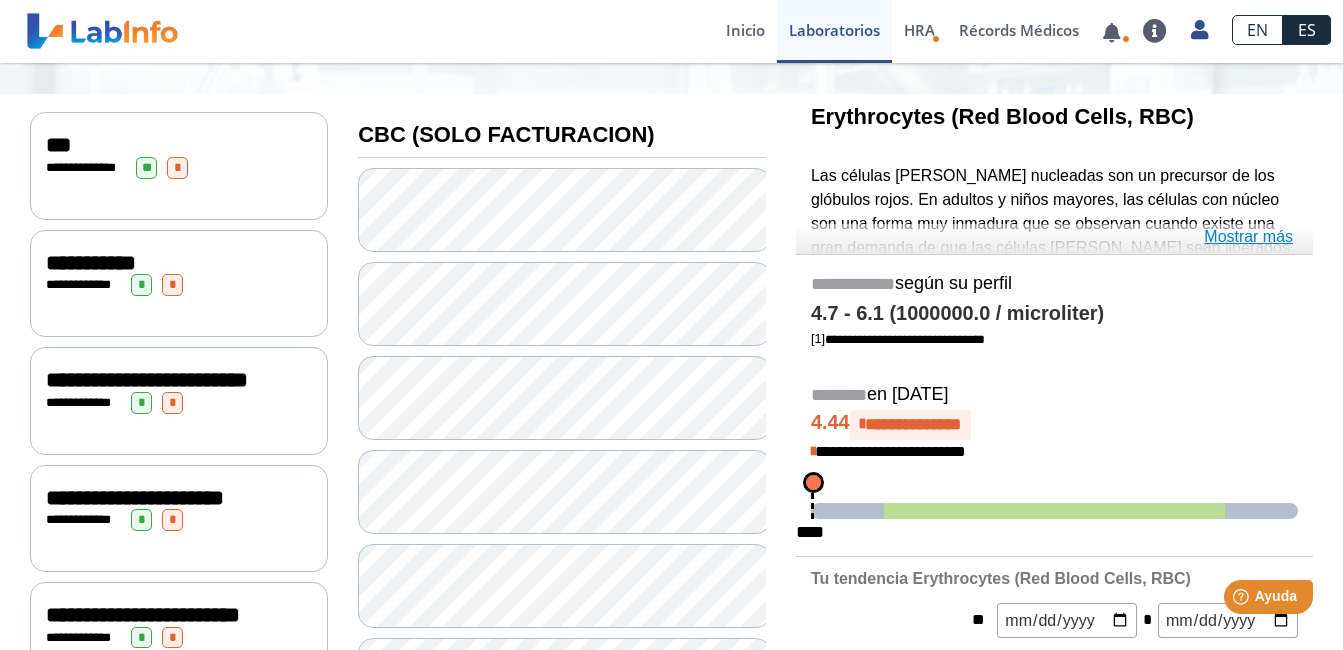 click on "Mostrar más" 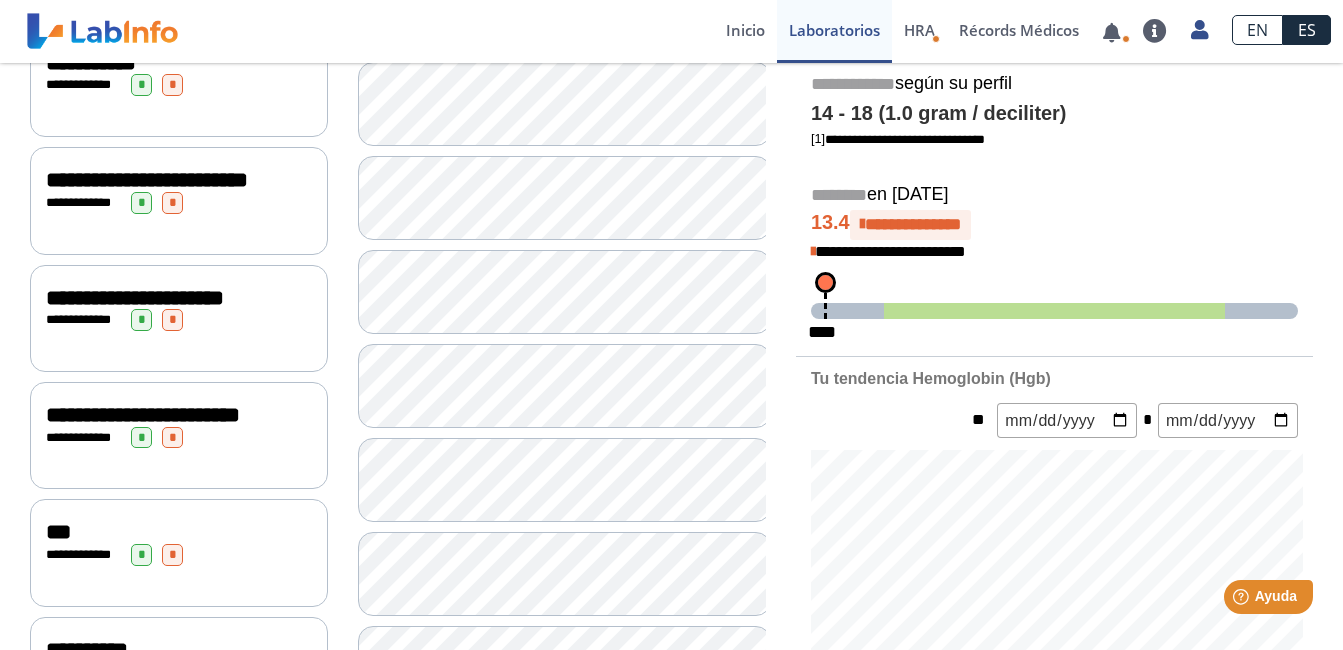 scroll, scrollTop: 200, scrollLeft: 0, axis: vertical 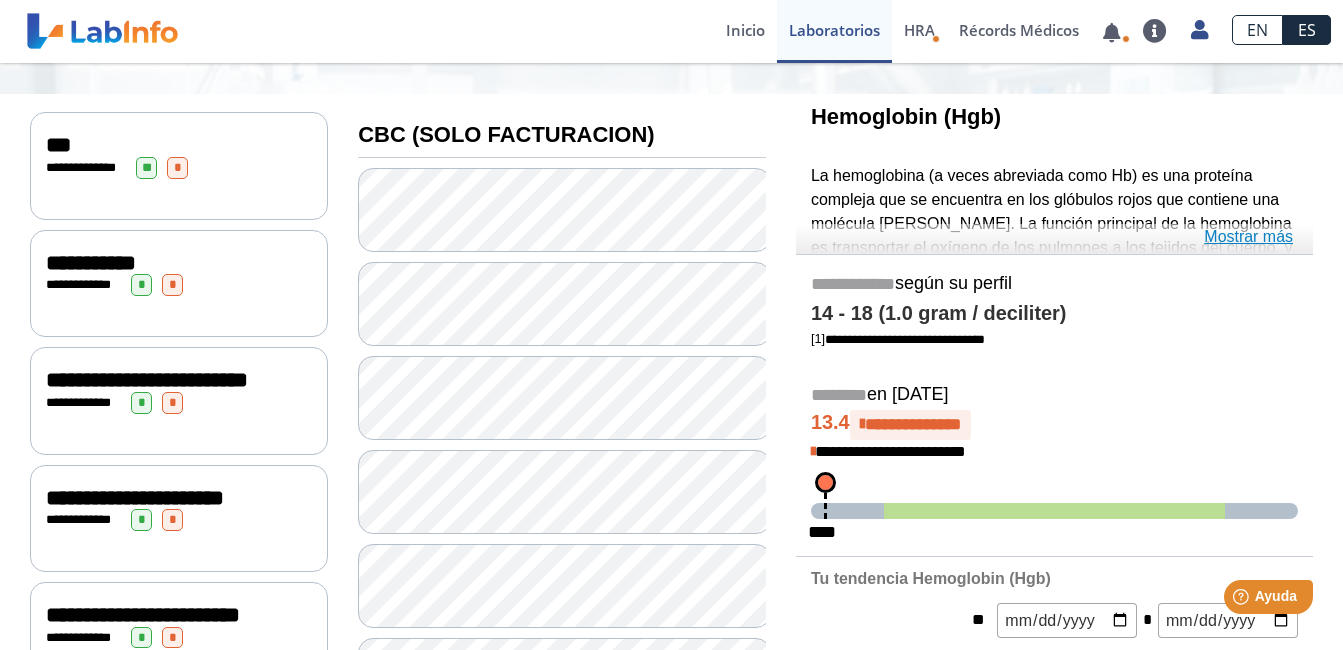 click on "Mostrar más" 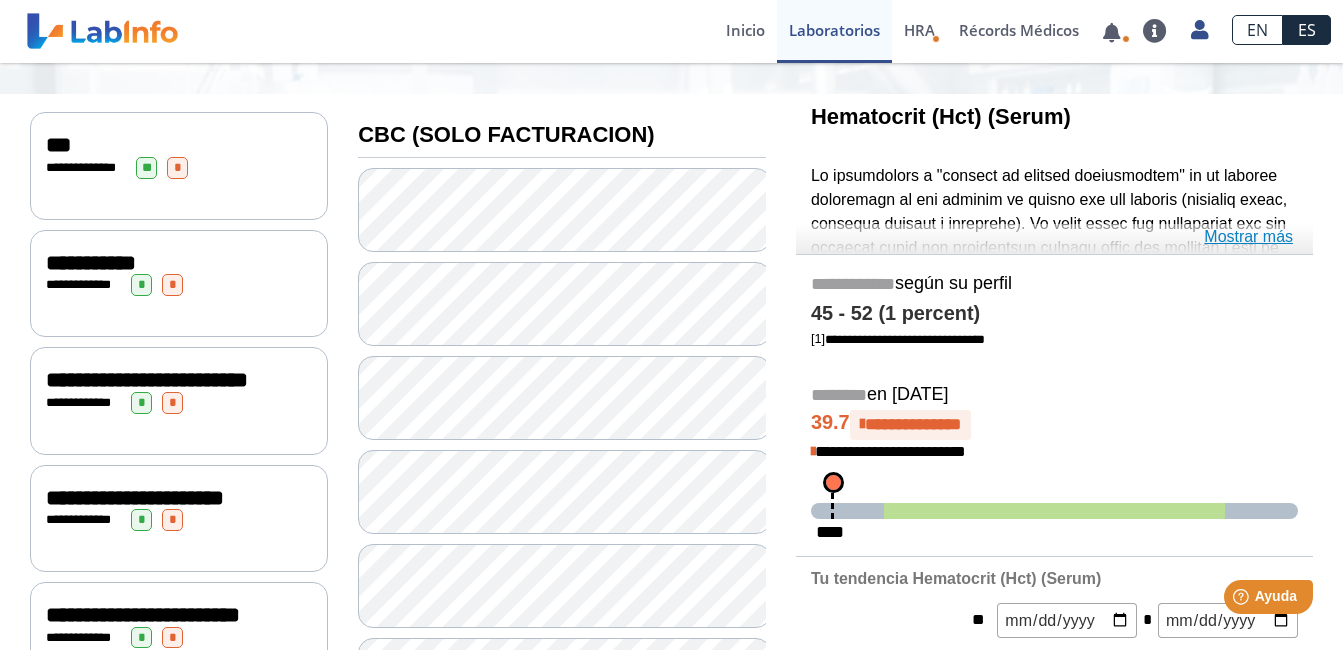 click on "Mostrar más" 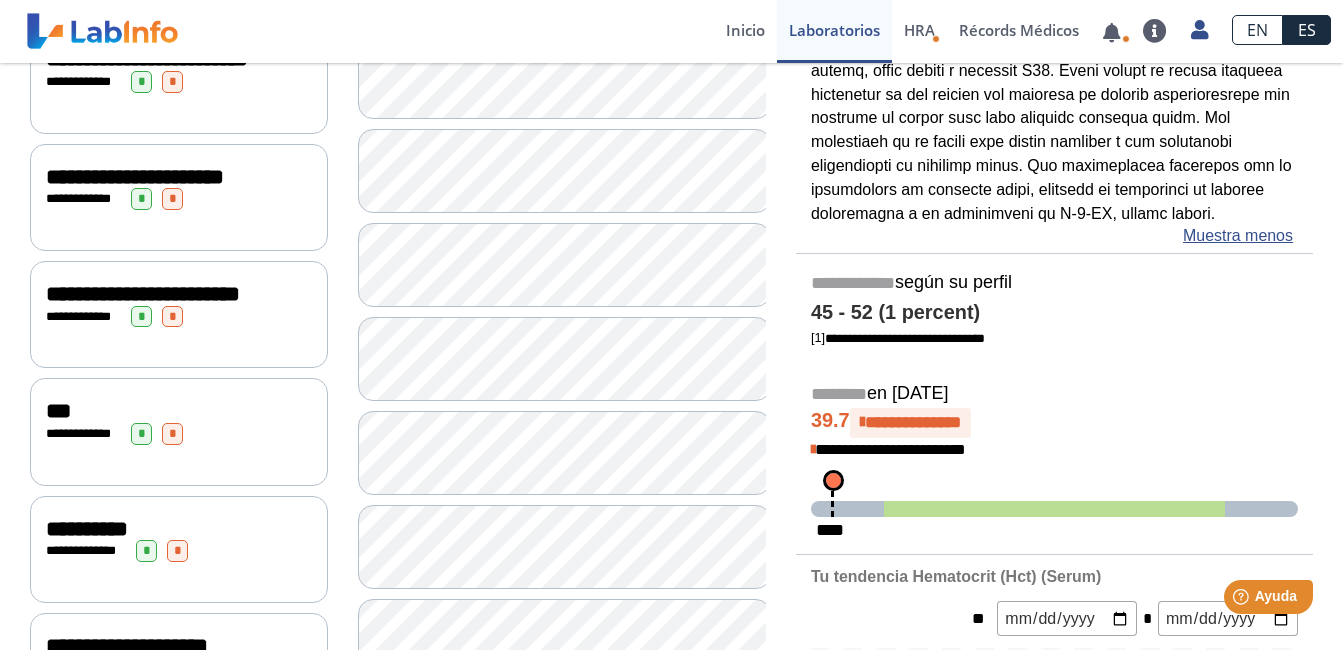 scroll, scrollTop: 700, scrollLeft: 0, axis: vertical 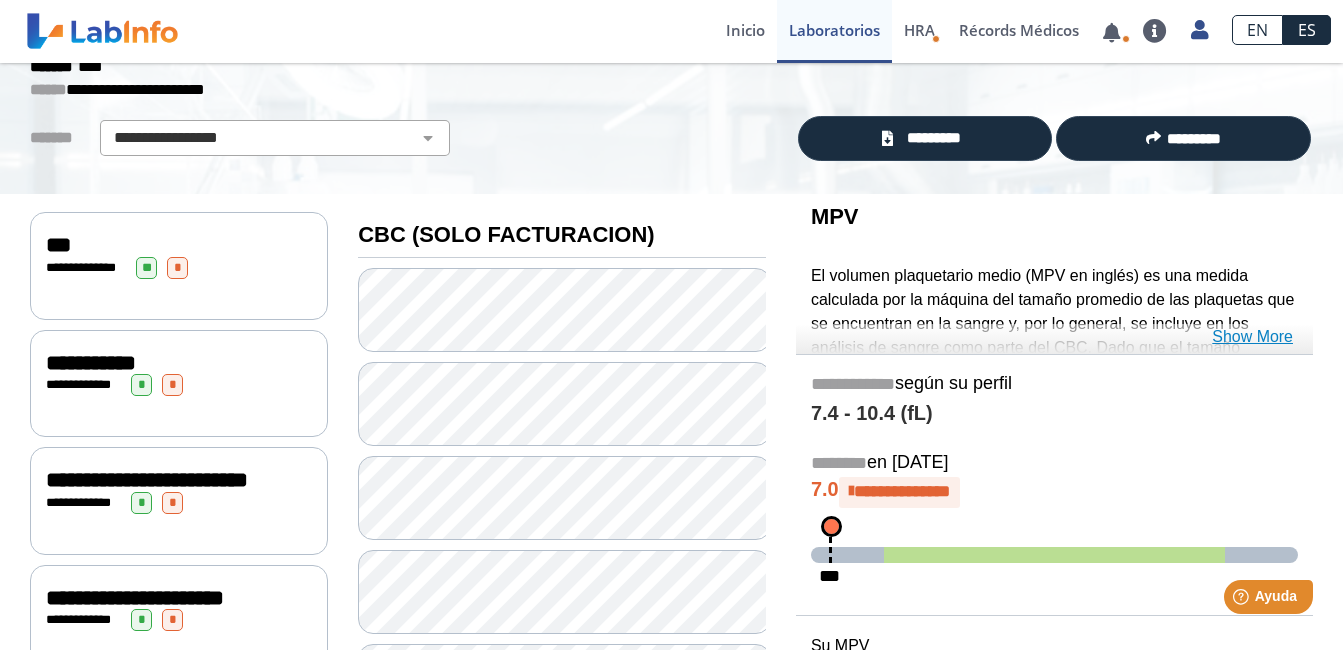 click on "Show More" 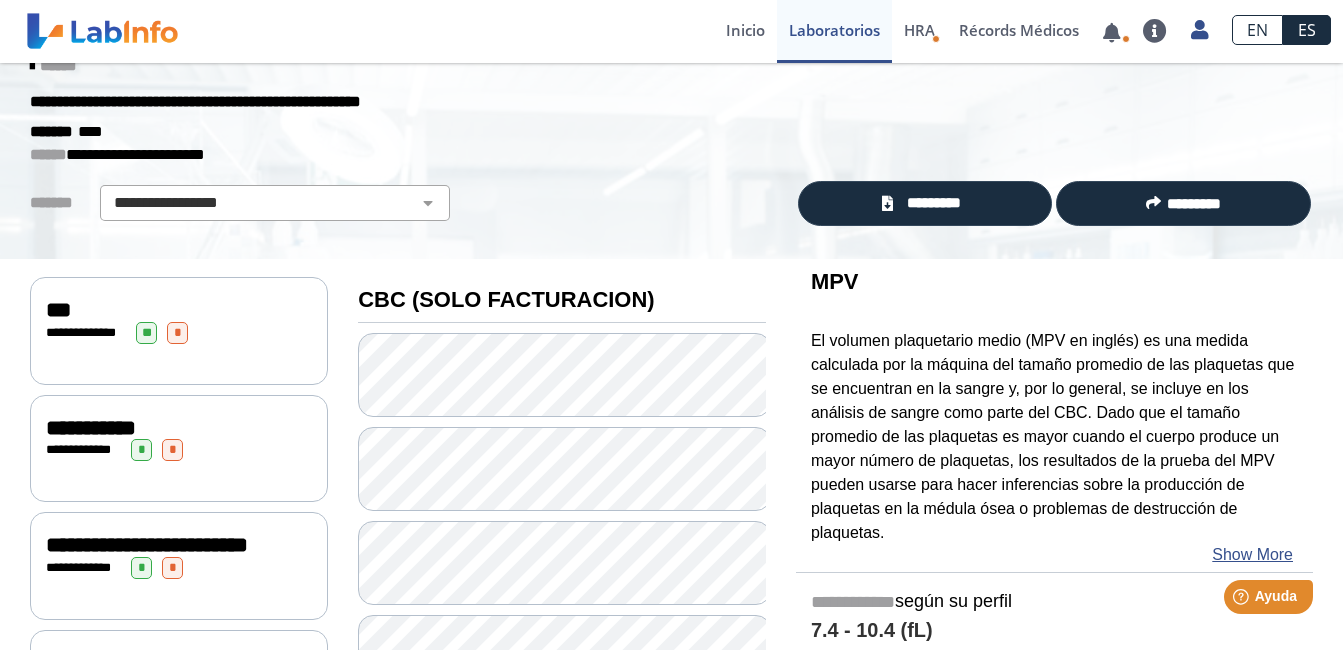 scroll, scrollTop: 0, scrollLeft: 0, axis: both 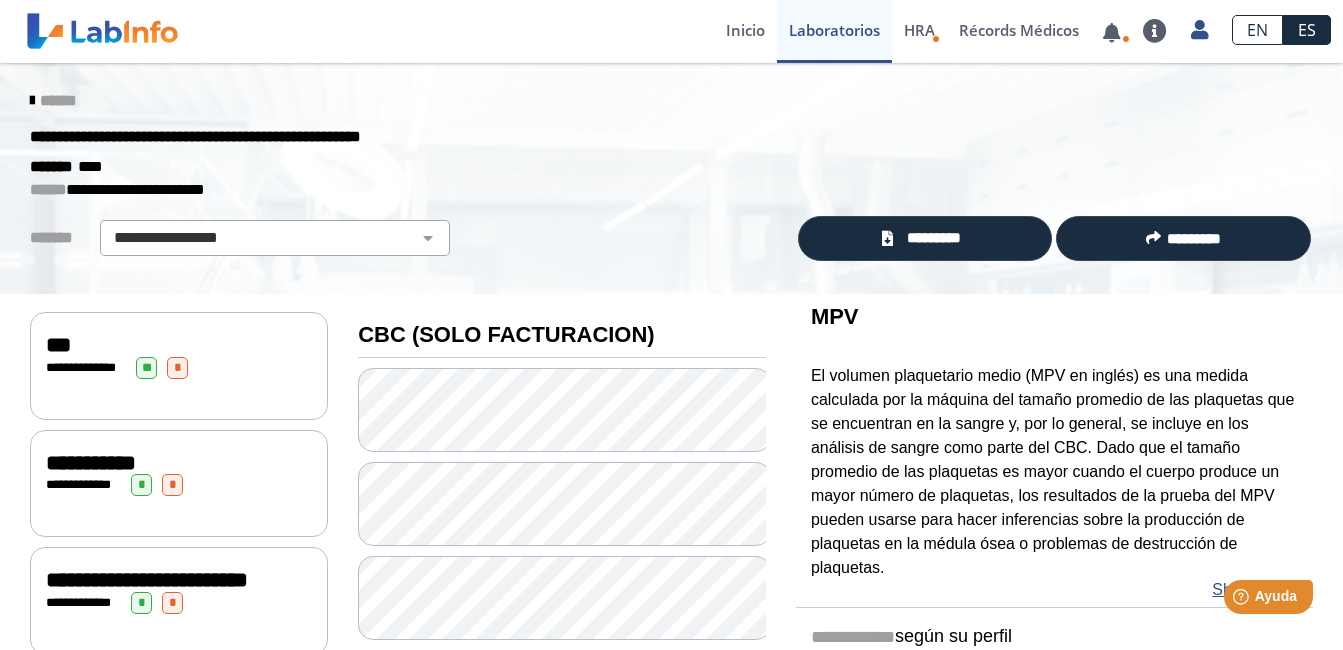 click on "***" 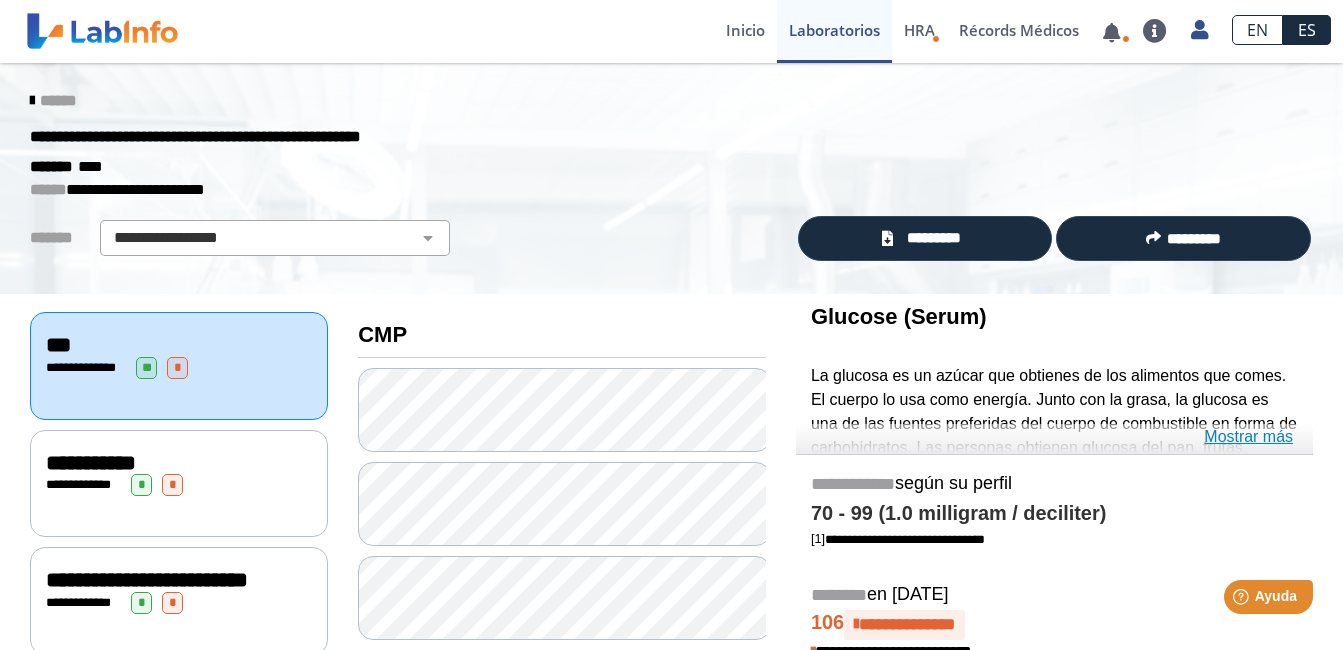 click on "Mostrar más" 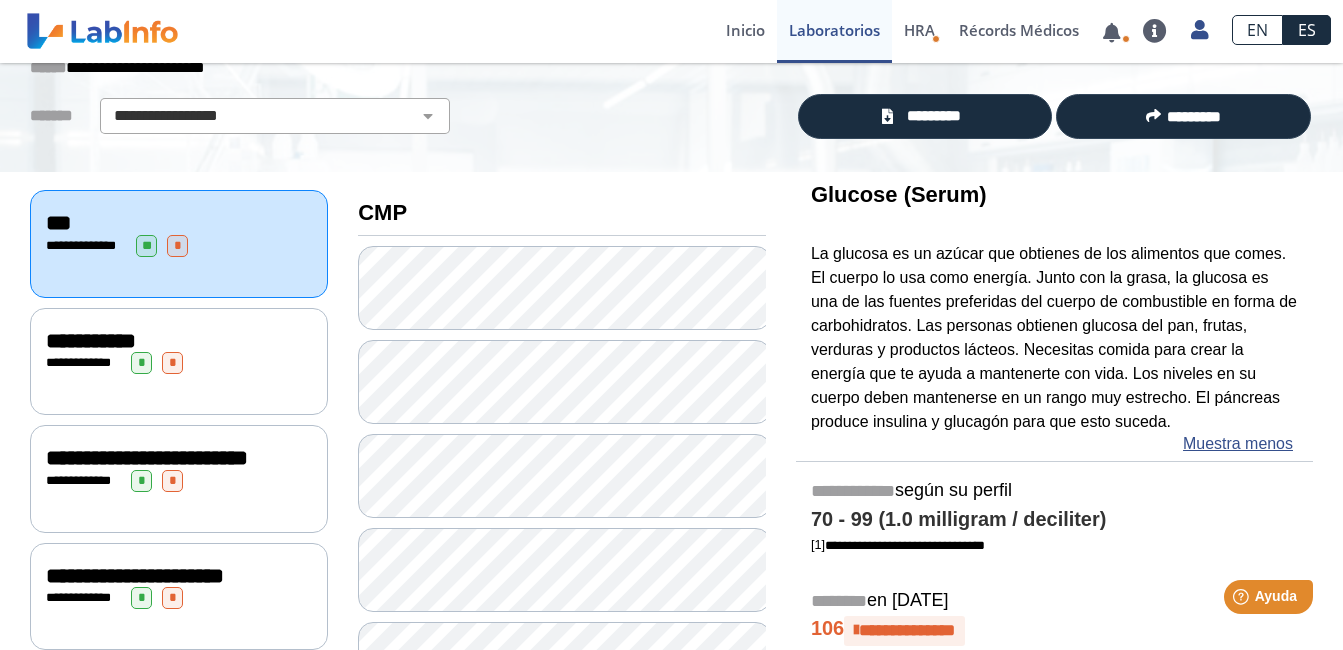 scroll, scrollTop: 0, scrollLeft: 0, axis: both 